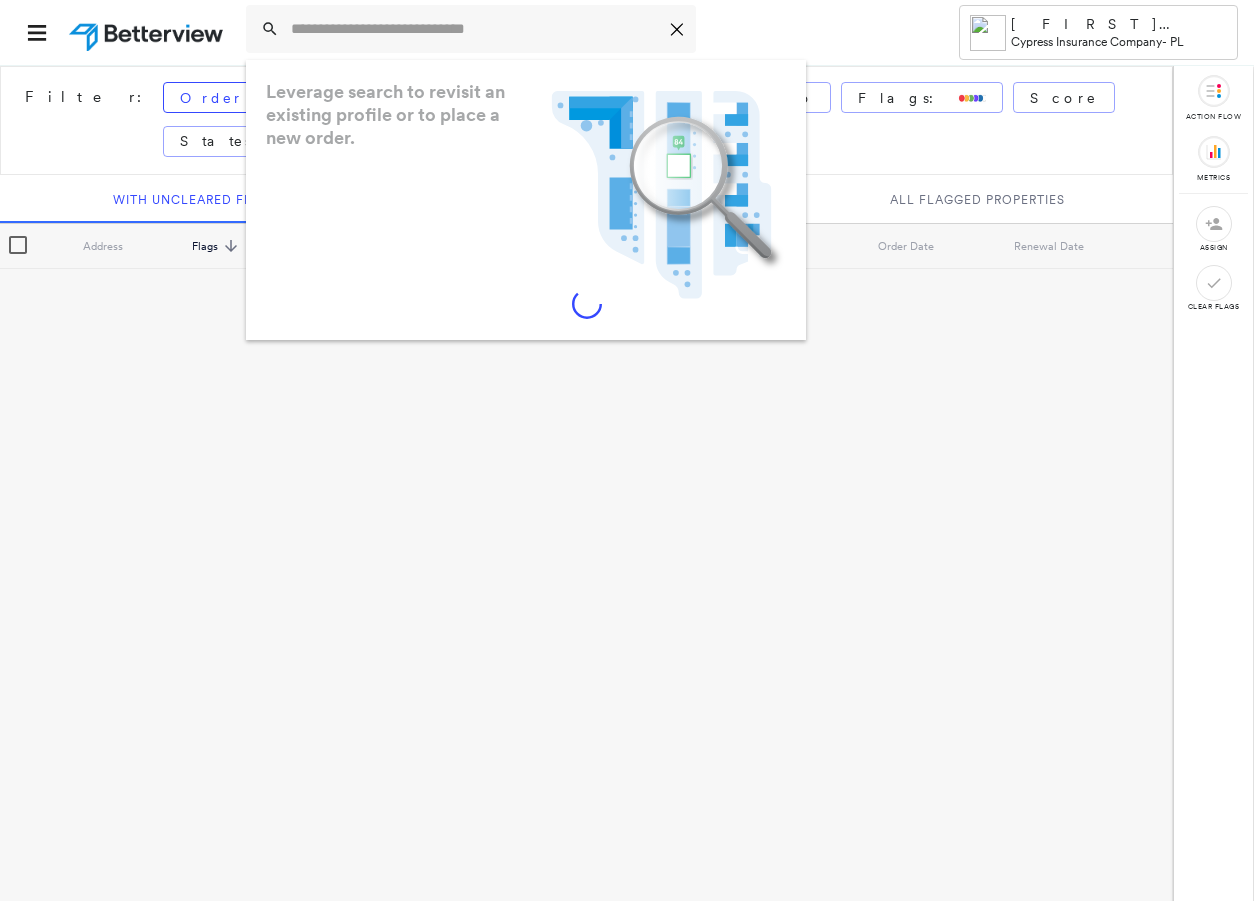 scroll, scrollTop: 0, scrollLeft: 0, axis: both 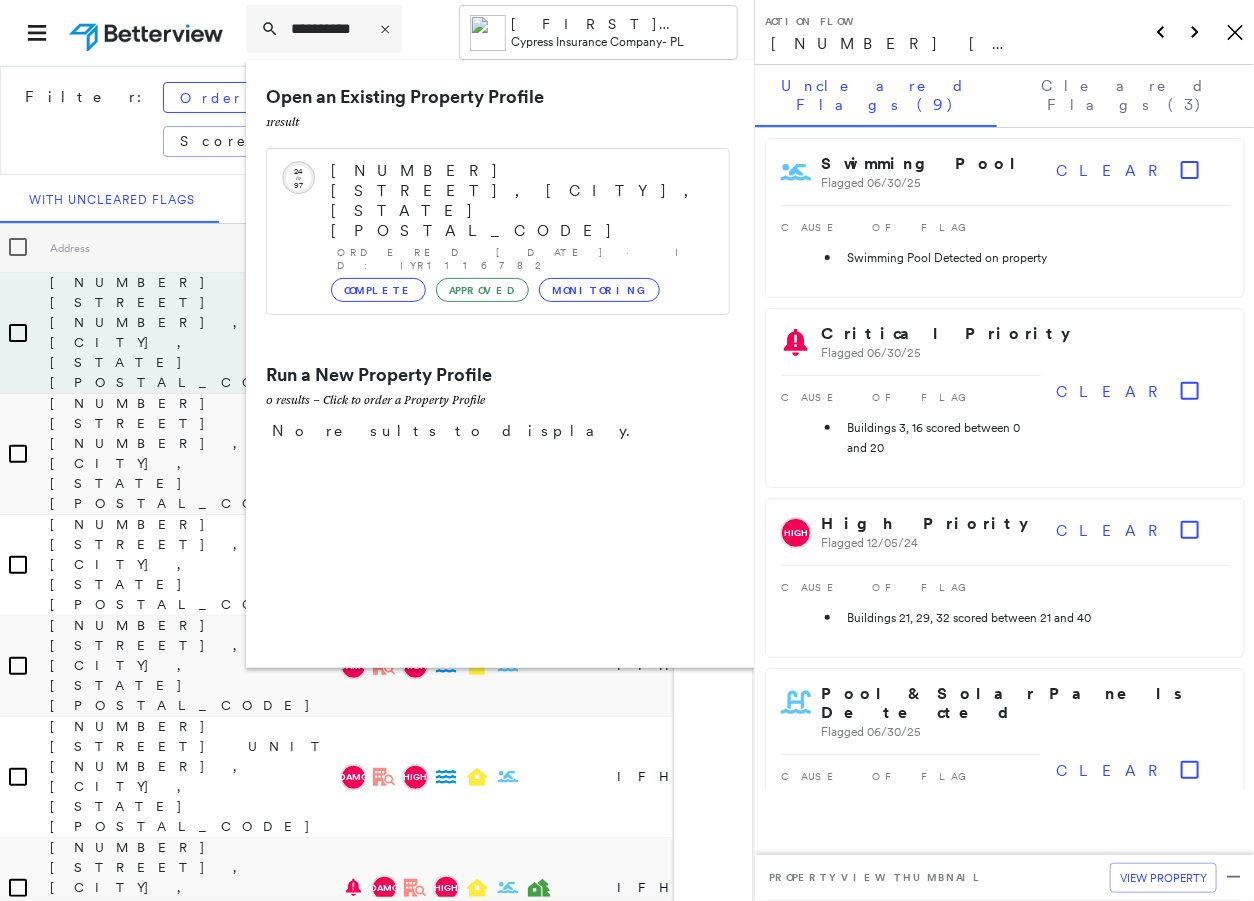 type on "**********" 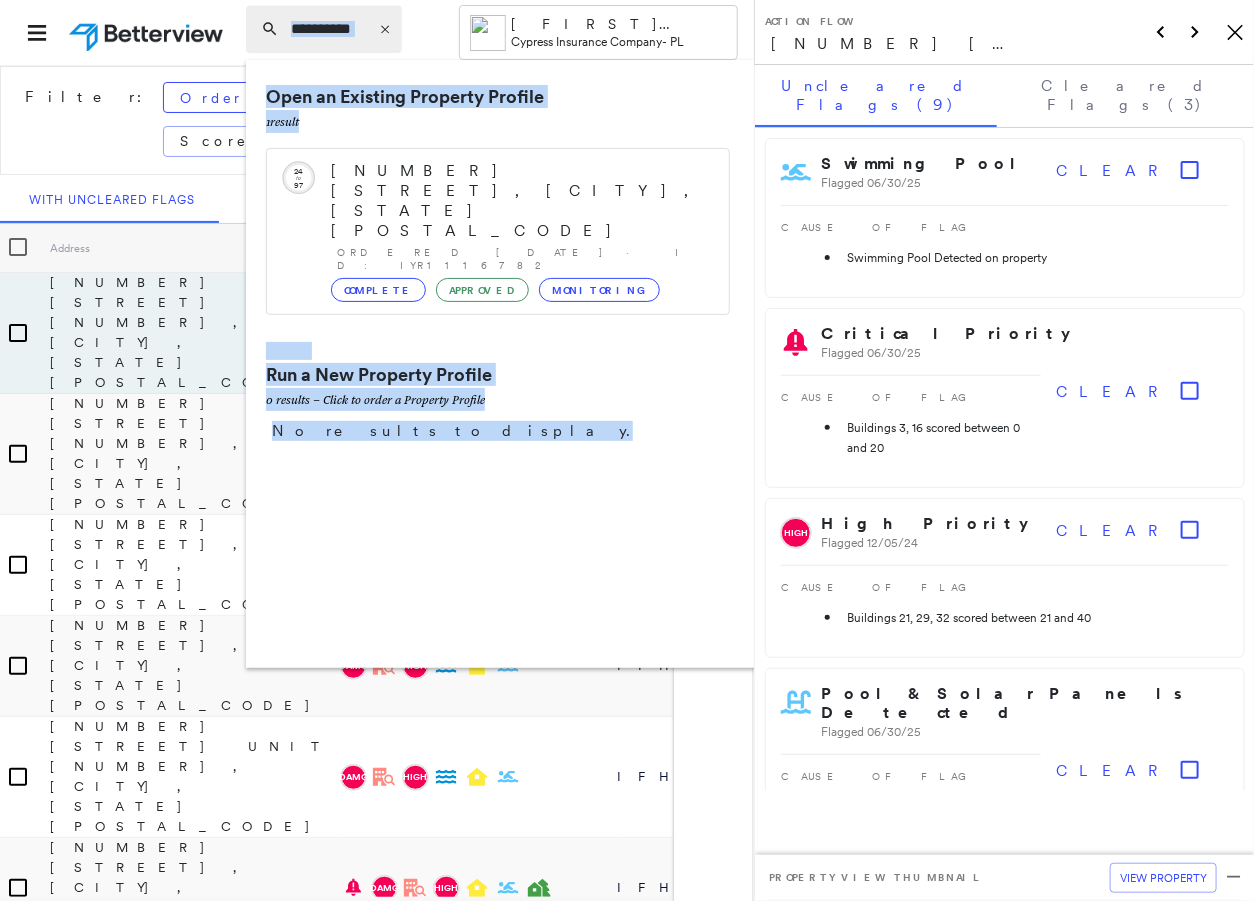 drag, startPoint x: 455, startPoint y: 27, endPoint x: 383, endPoint y: 25, distance: 72.02777 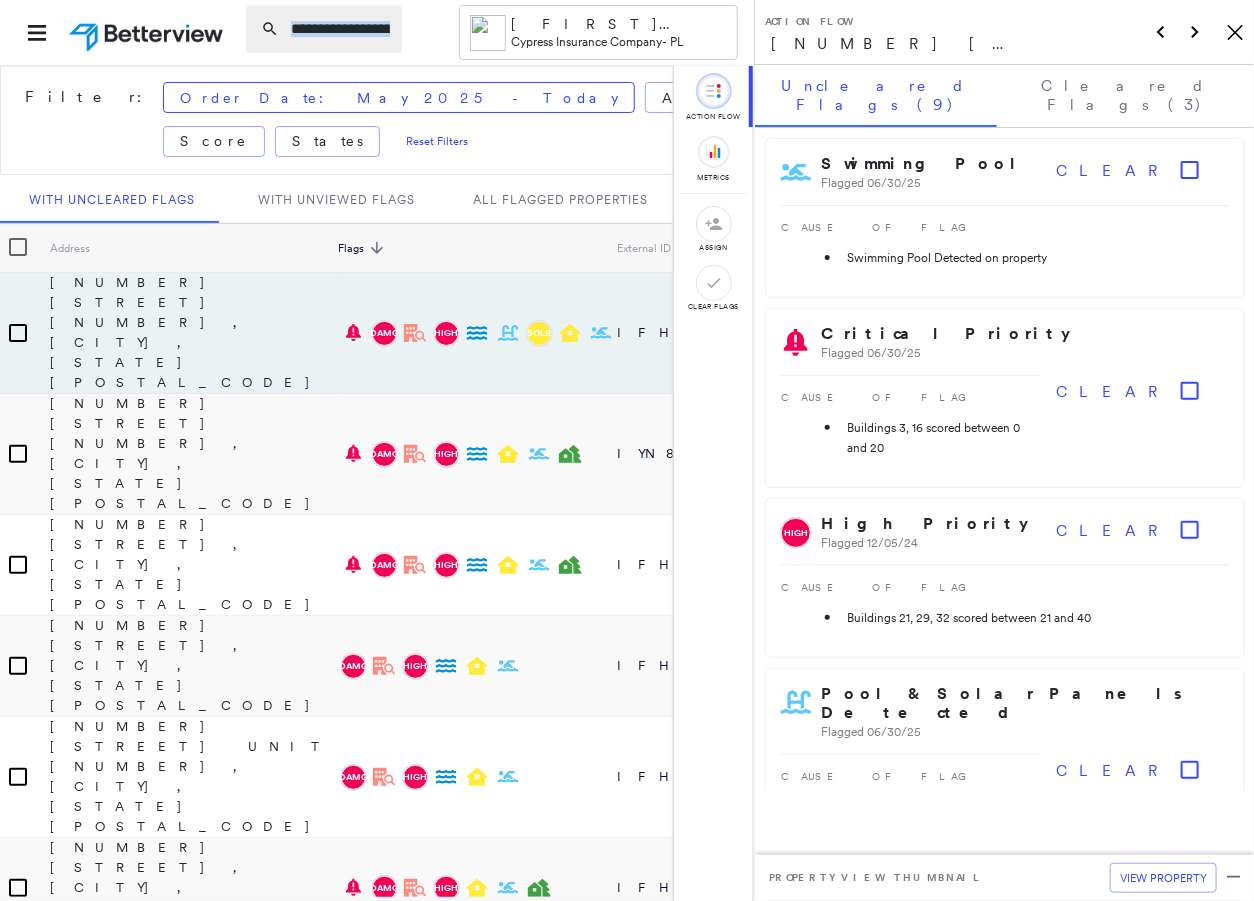 click at bounding box center (340, 29) 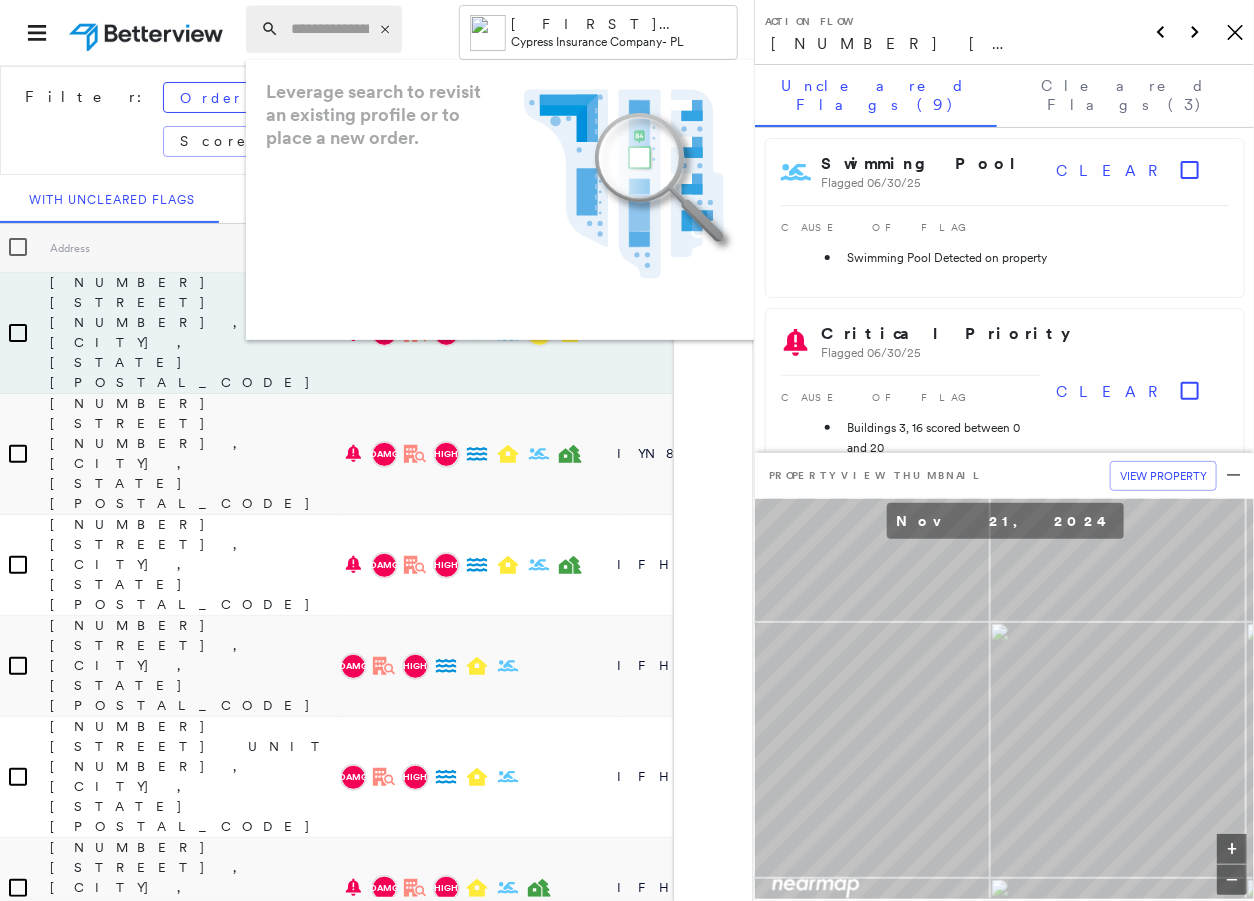 paste on "**********" 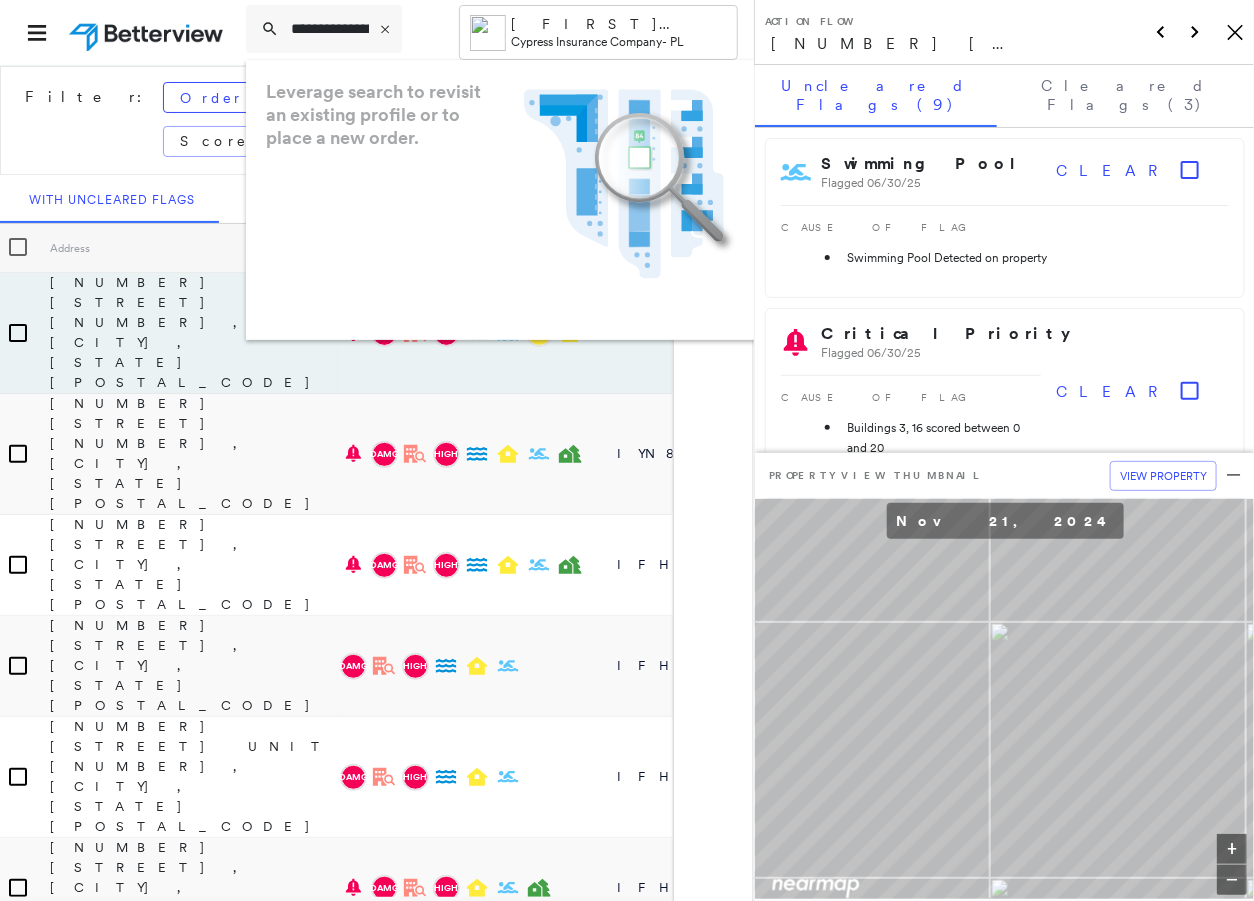 scroll, scrollTop: 0, scrollLeft: 53, axis: horizontal 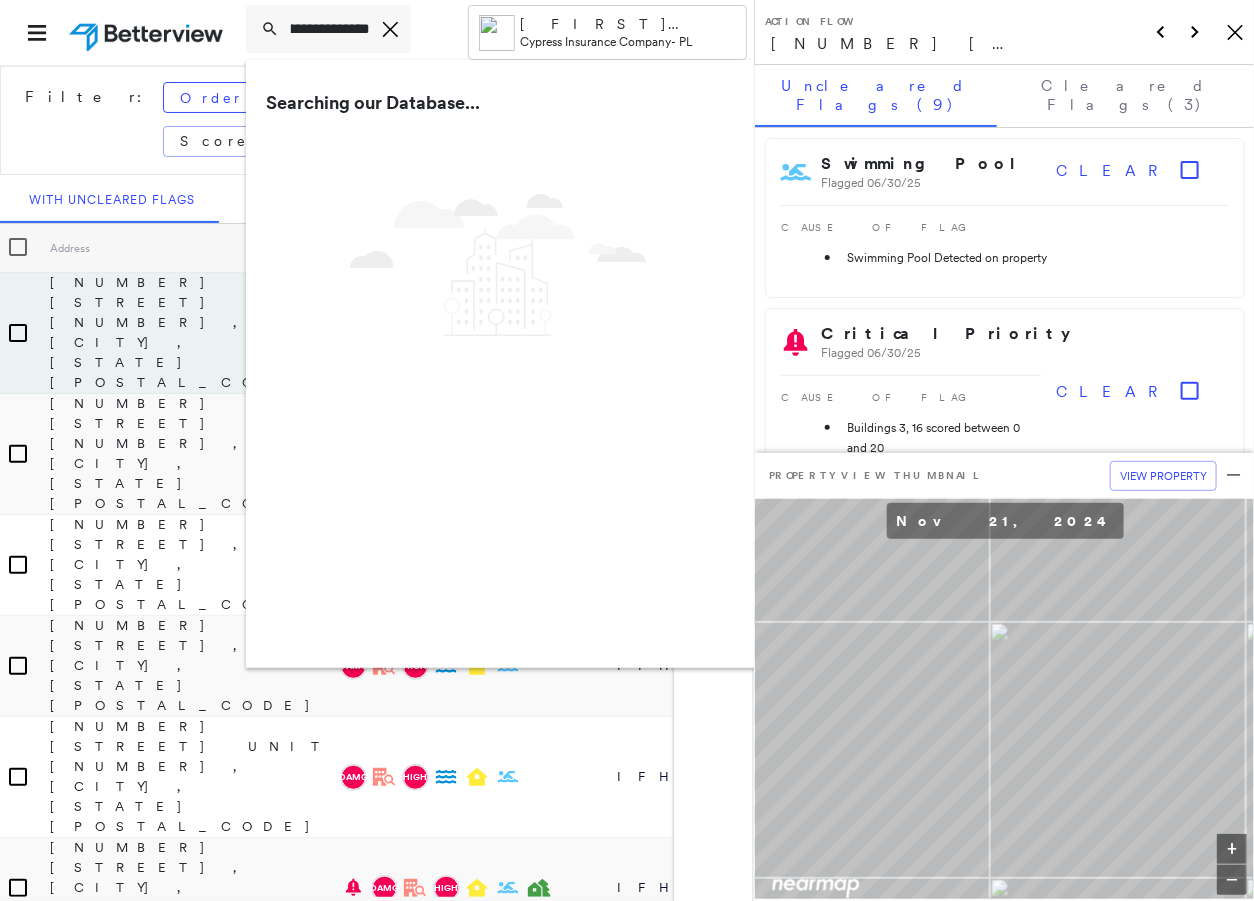 type on "**********" 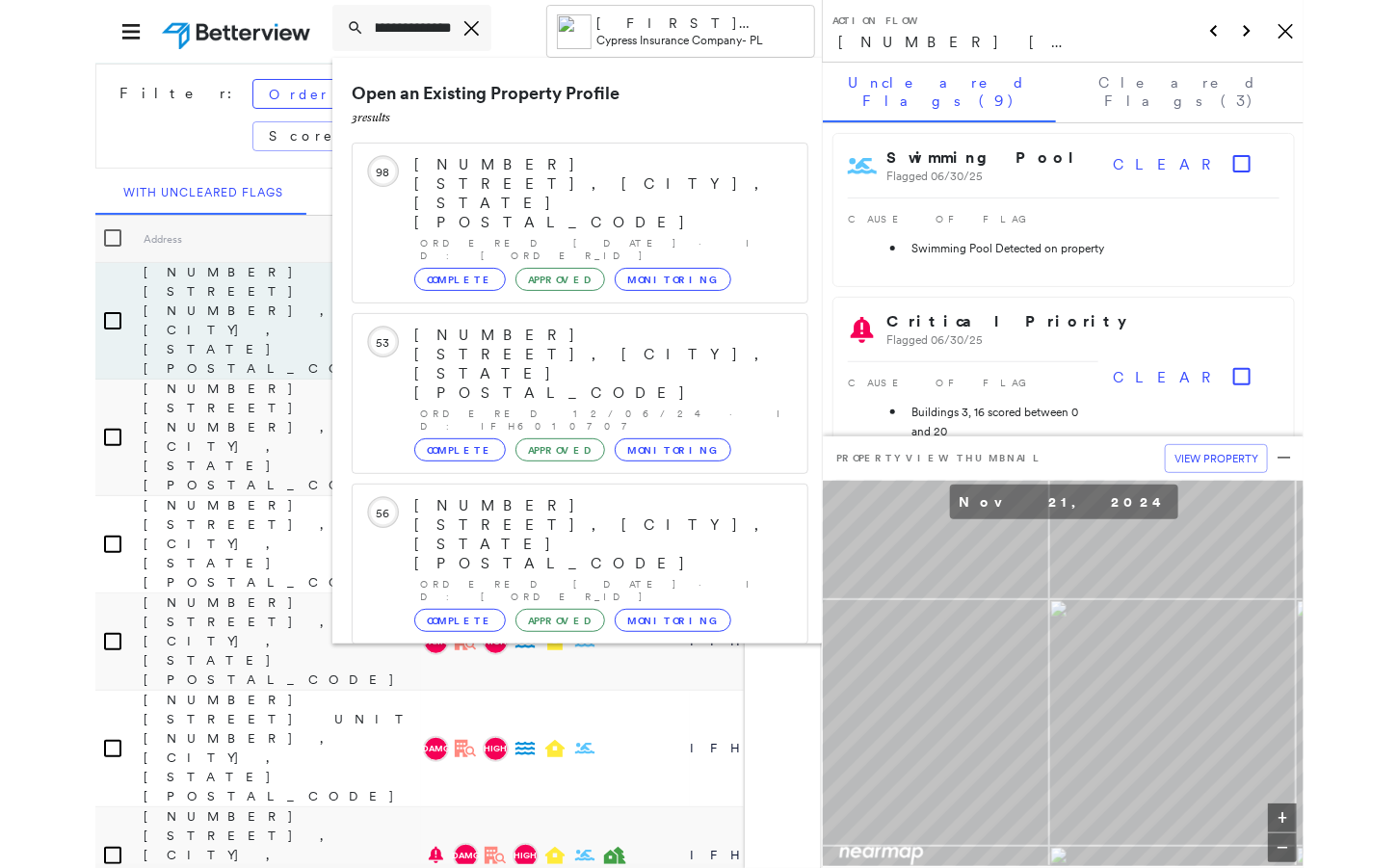 scroll, scrollTop: 0, scrollLeft: 0, axis: both 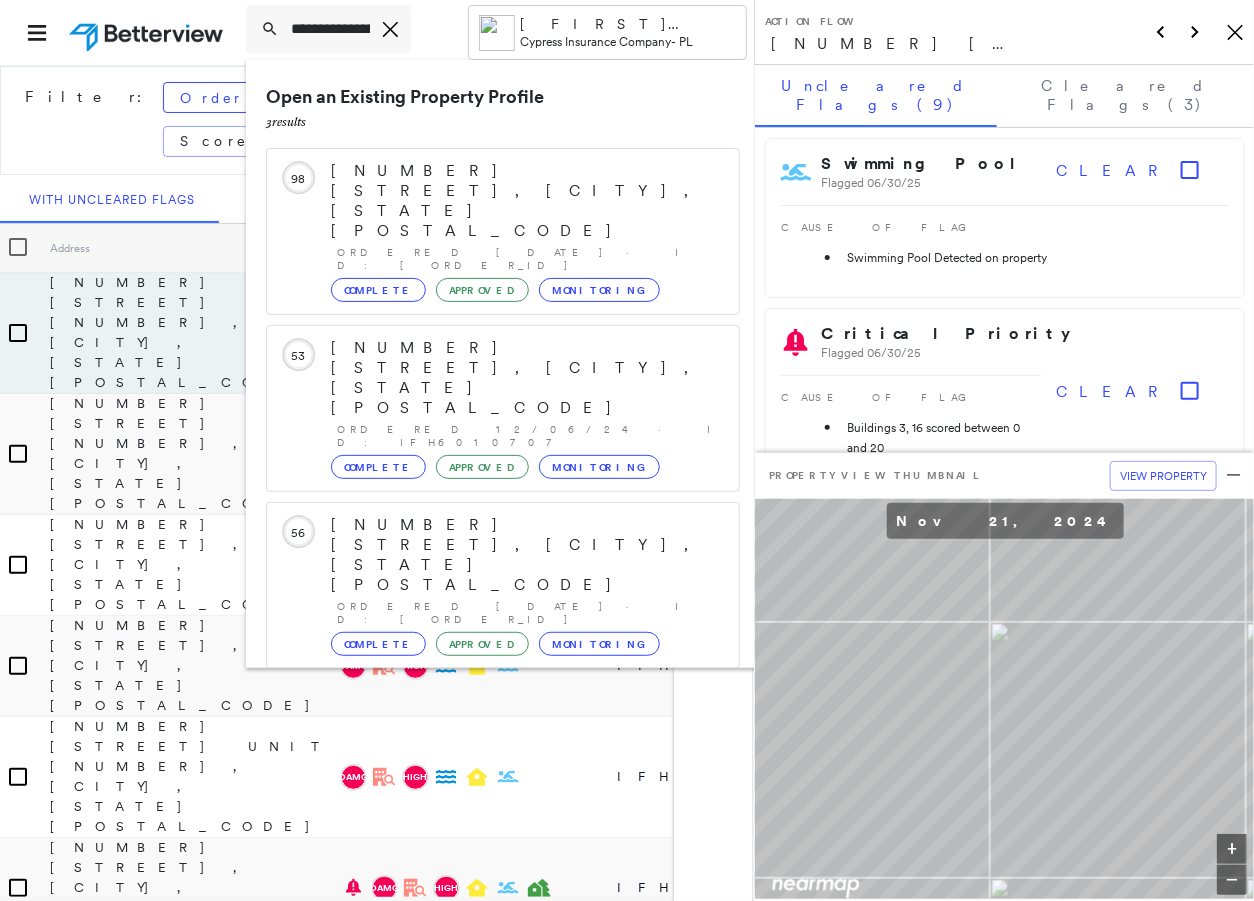 click 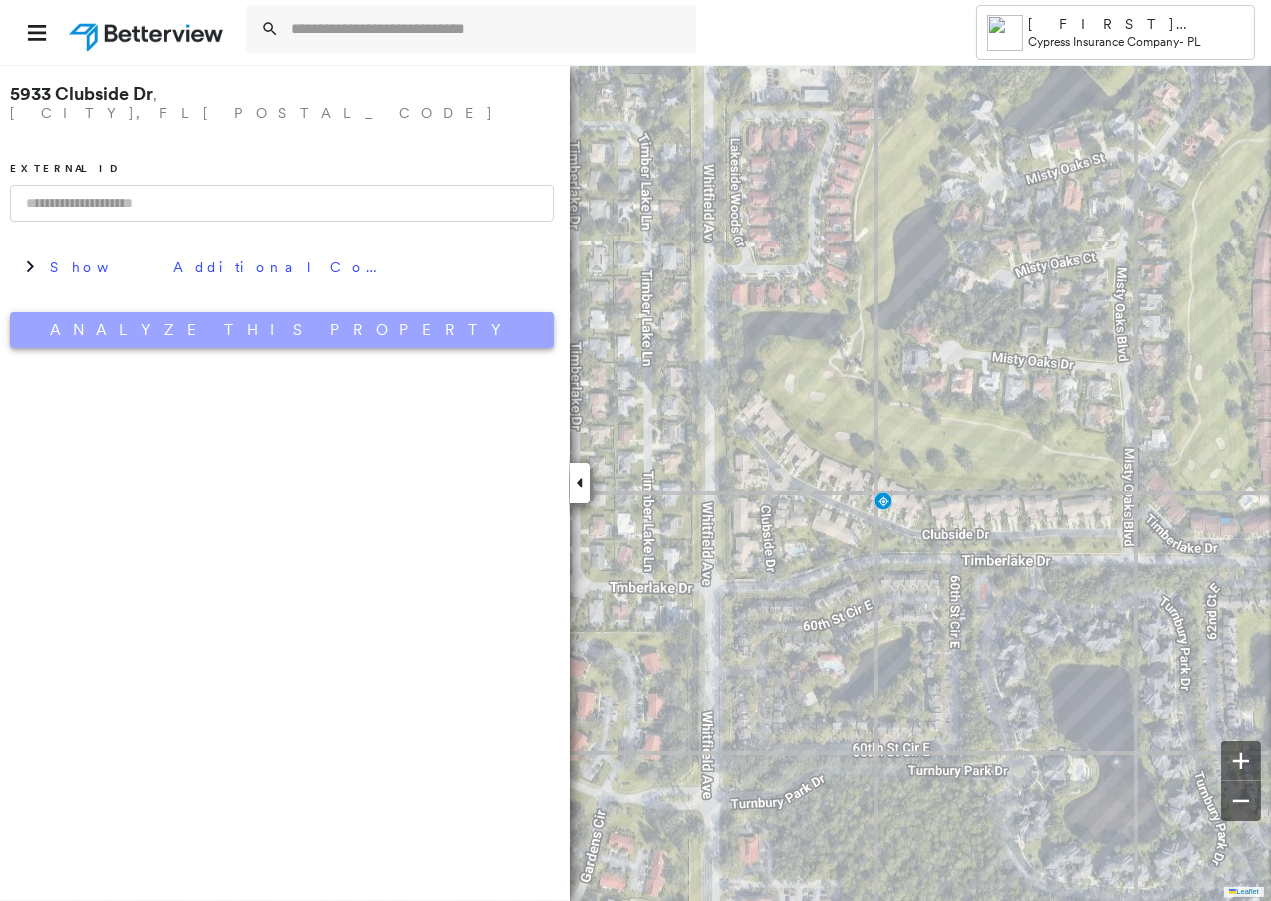 click on "Analyze This Property" at bounding box center (282, 330) 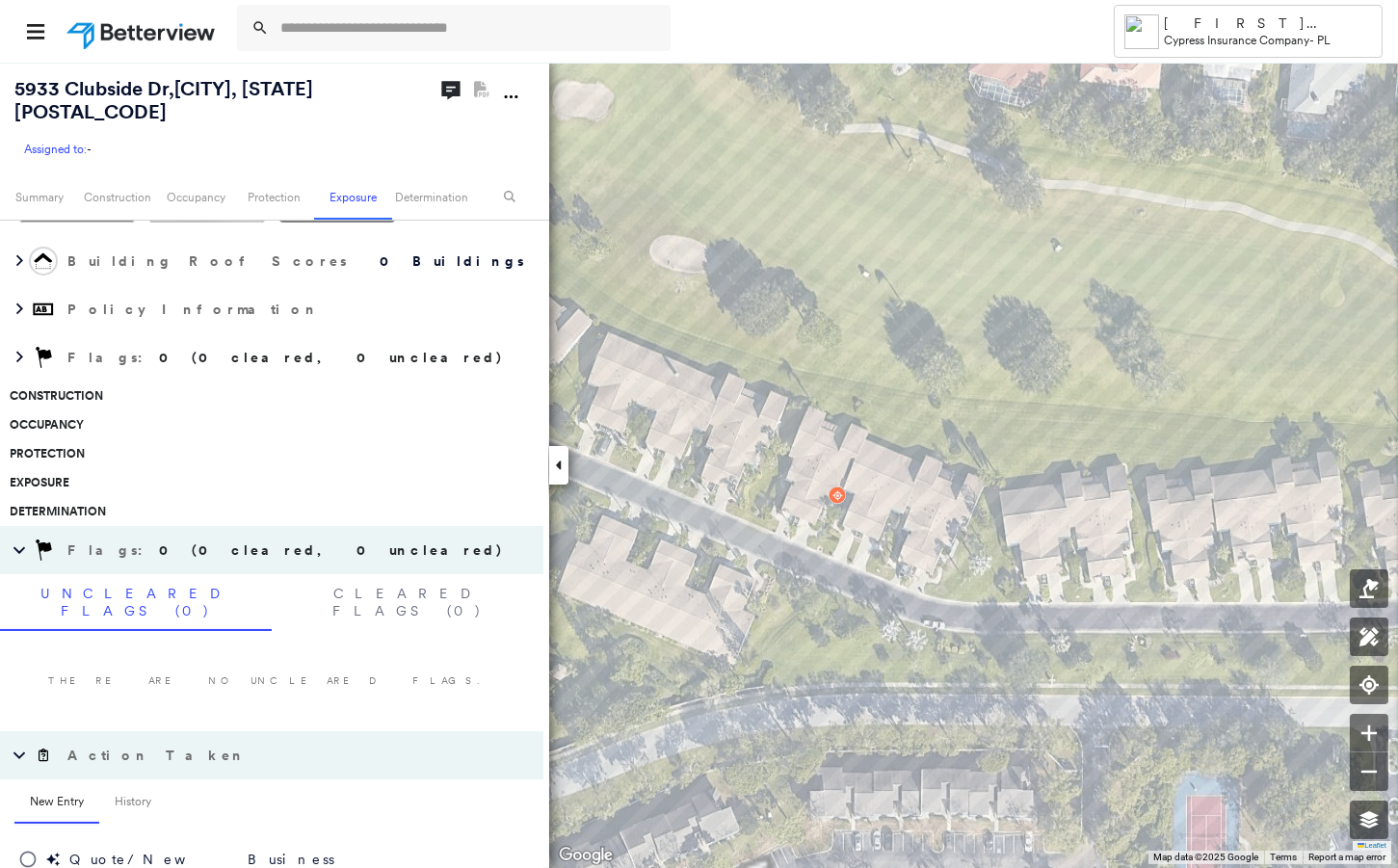 scroll, scrollTop: 0, scrollLeft: 0, axis: both 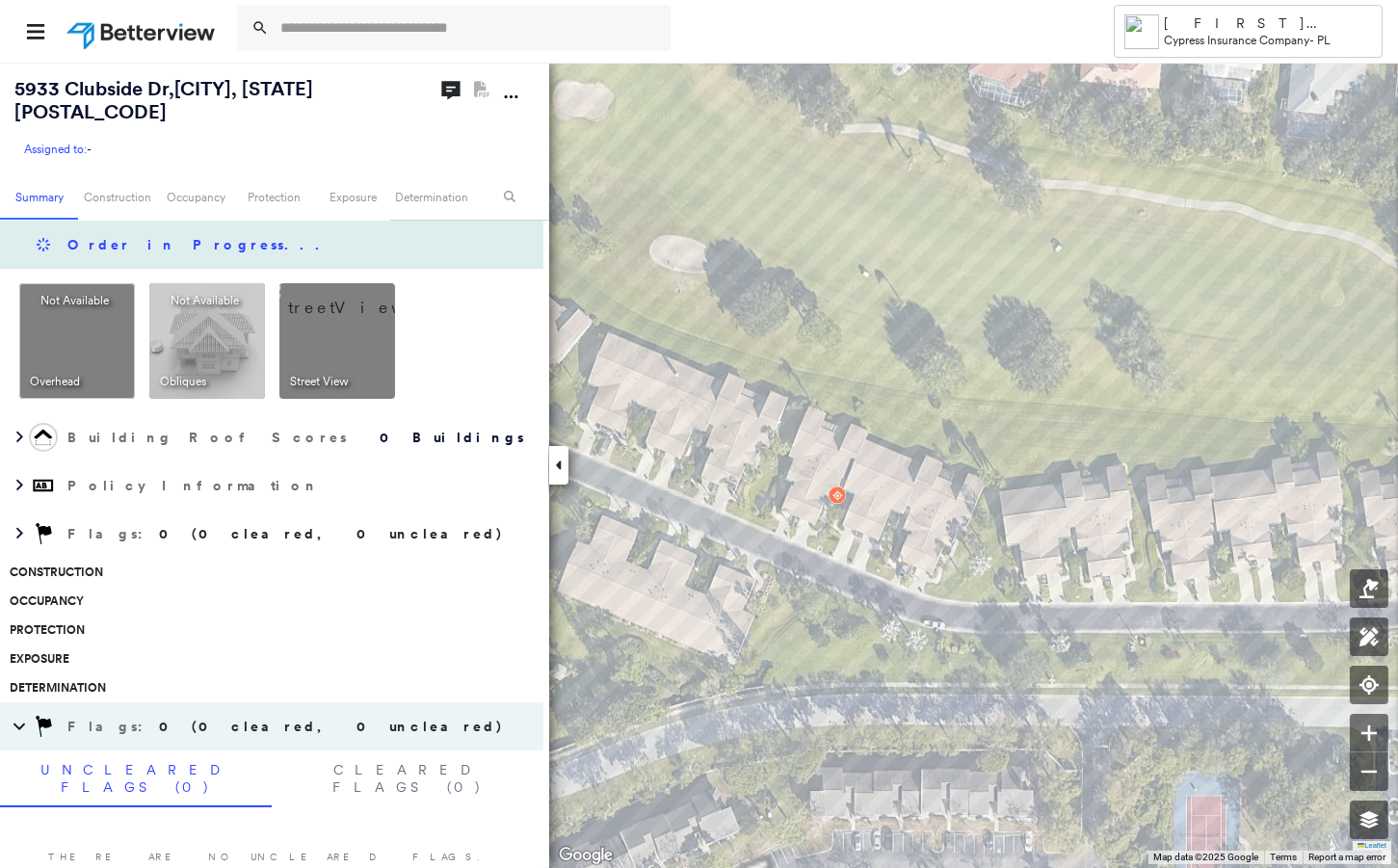 click on "Order in Progress ..." at bounding box center [198, 245] 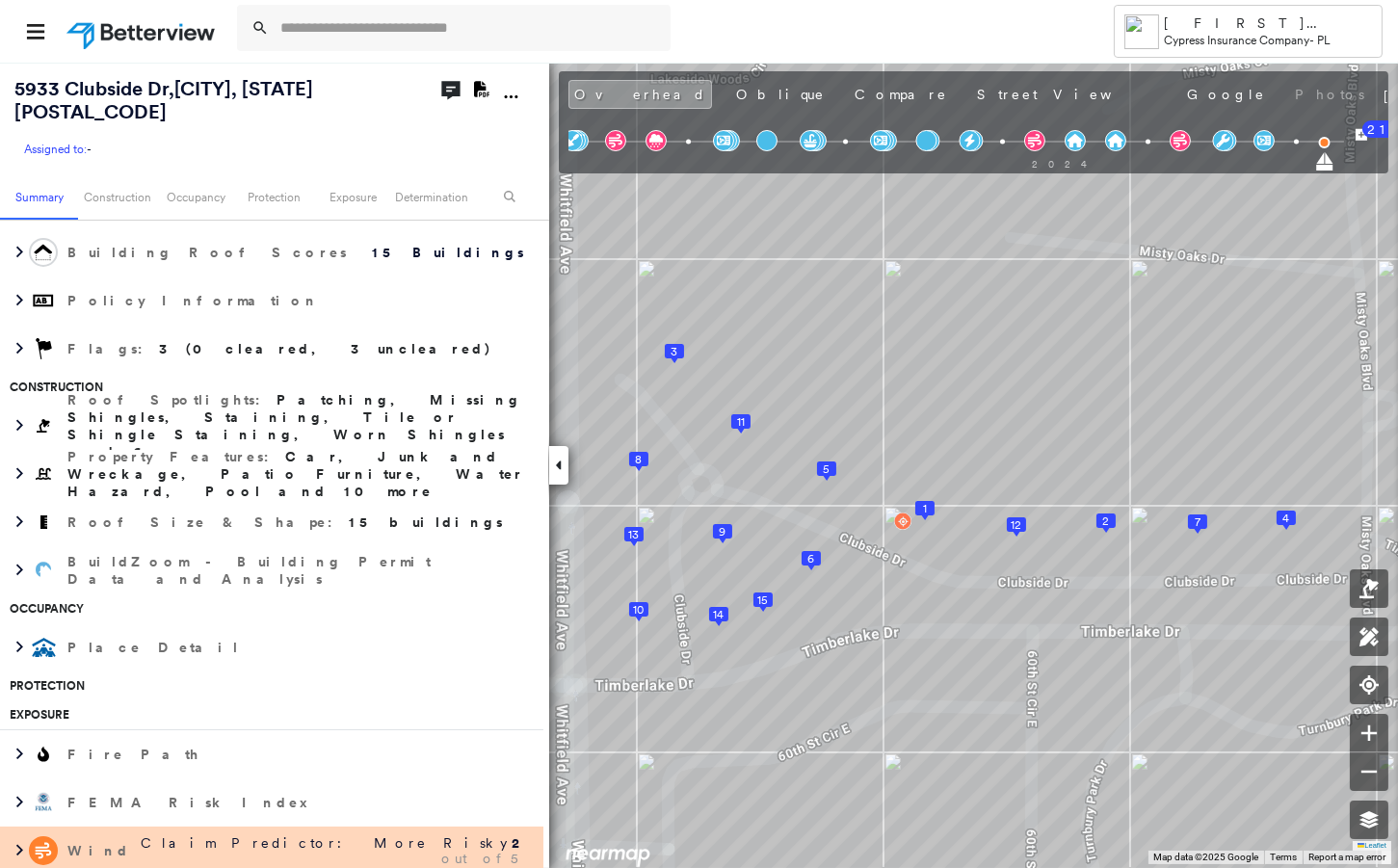 scroll, scrollTop: 321, scrollLeft: 0, axis: vertical 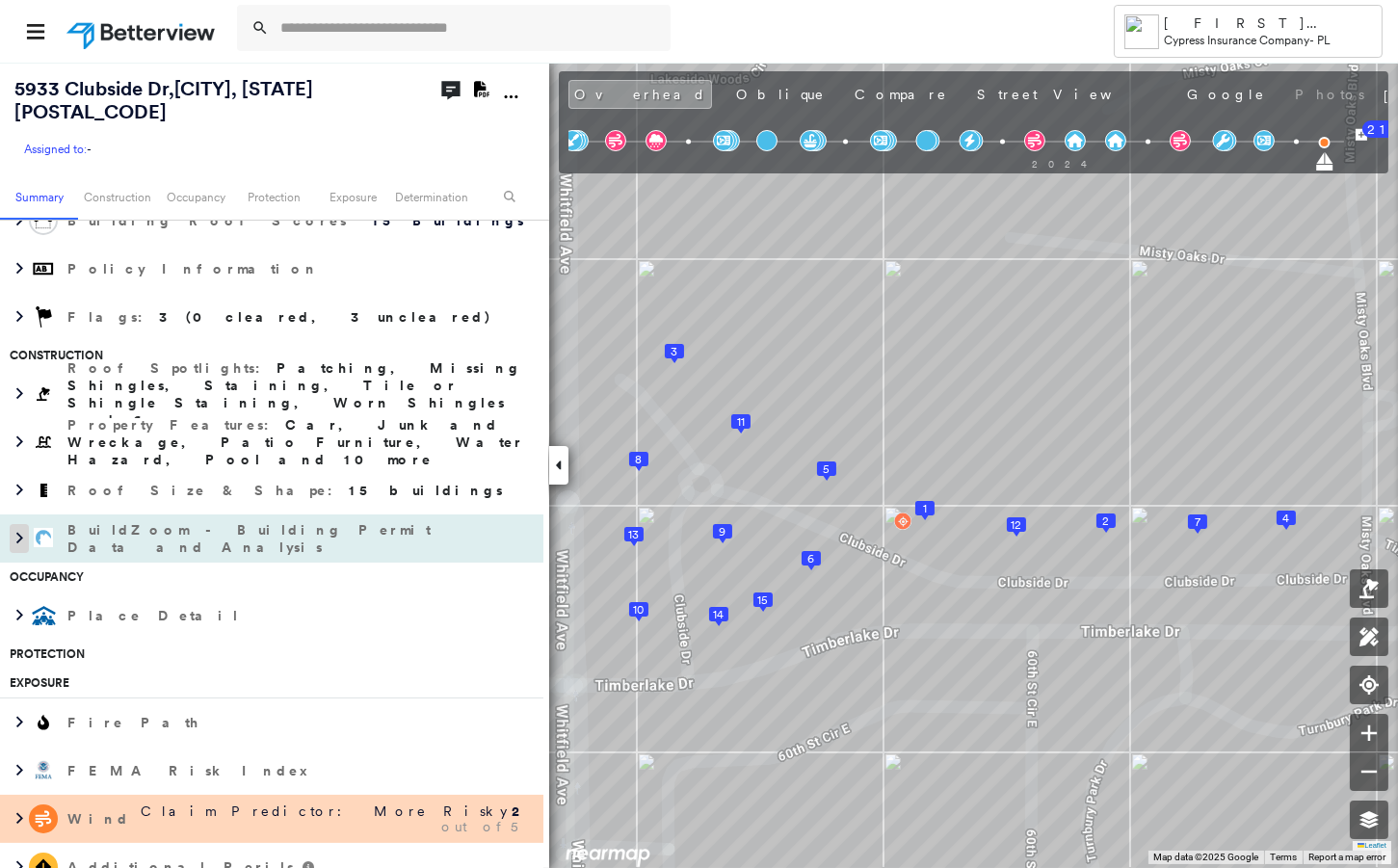 click 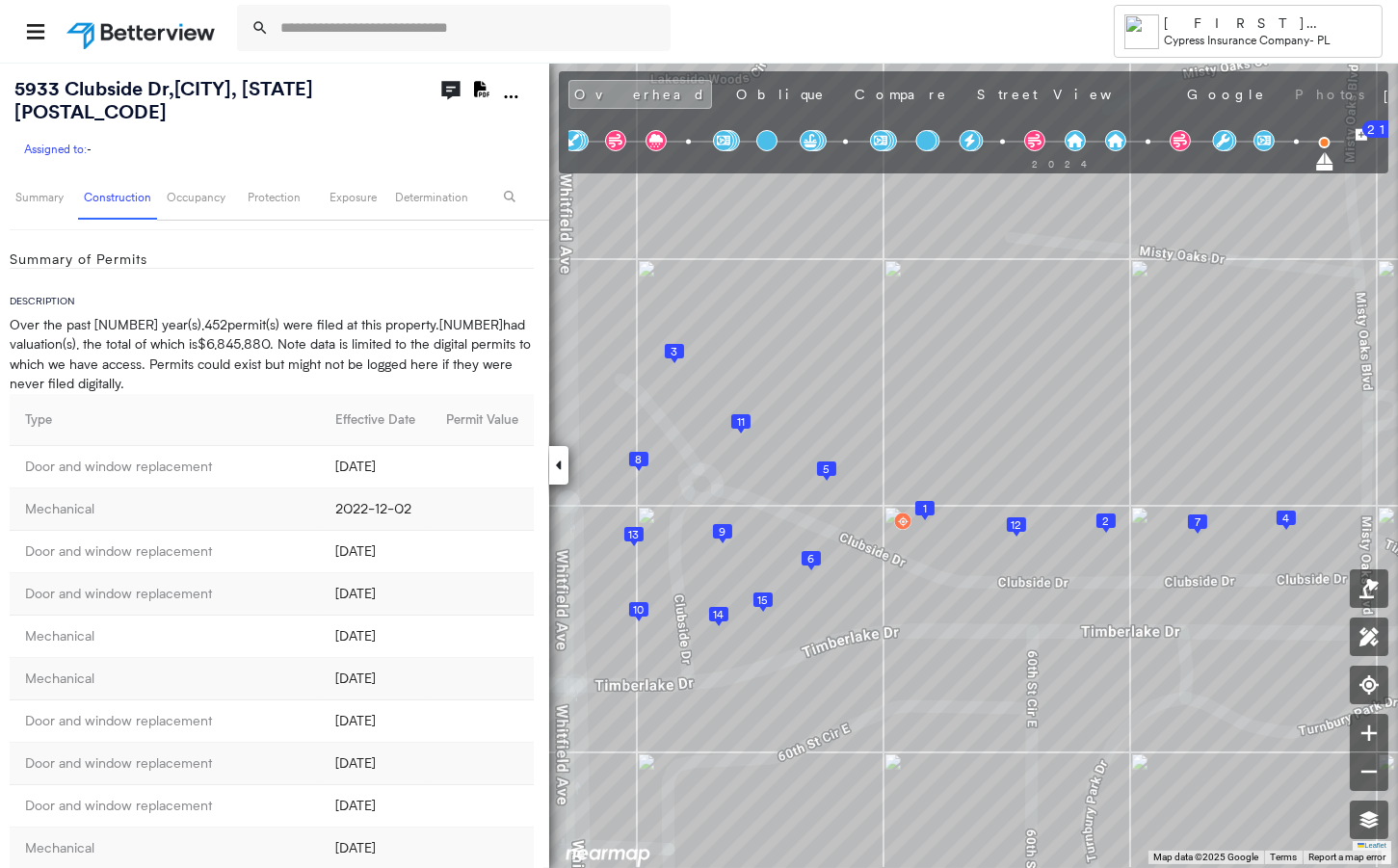 scroll, scrollTop: 535, scrollLeft: 0, axis: vertical 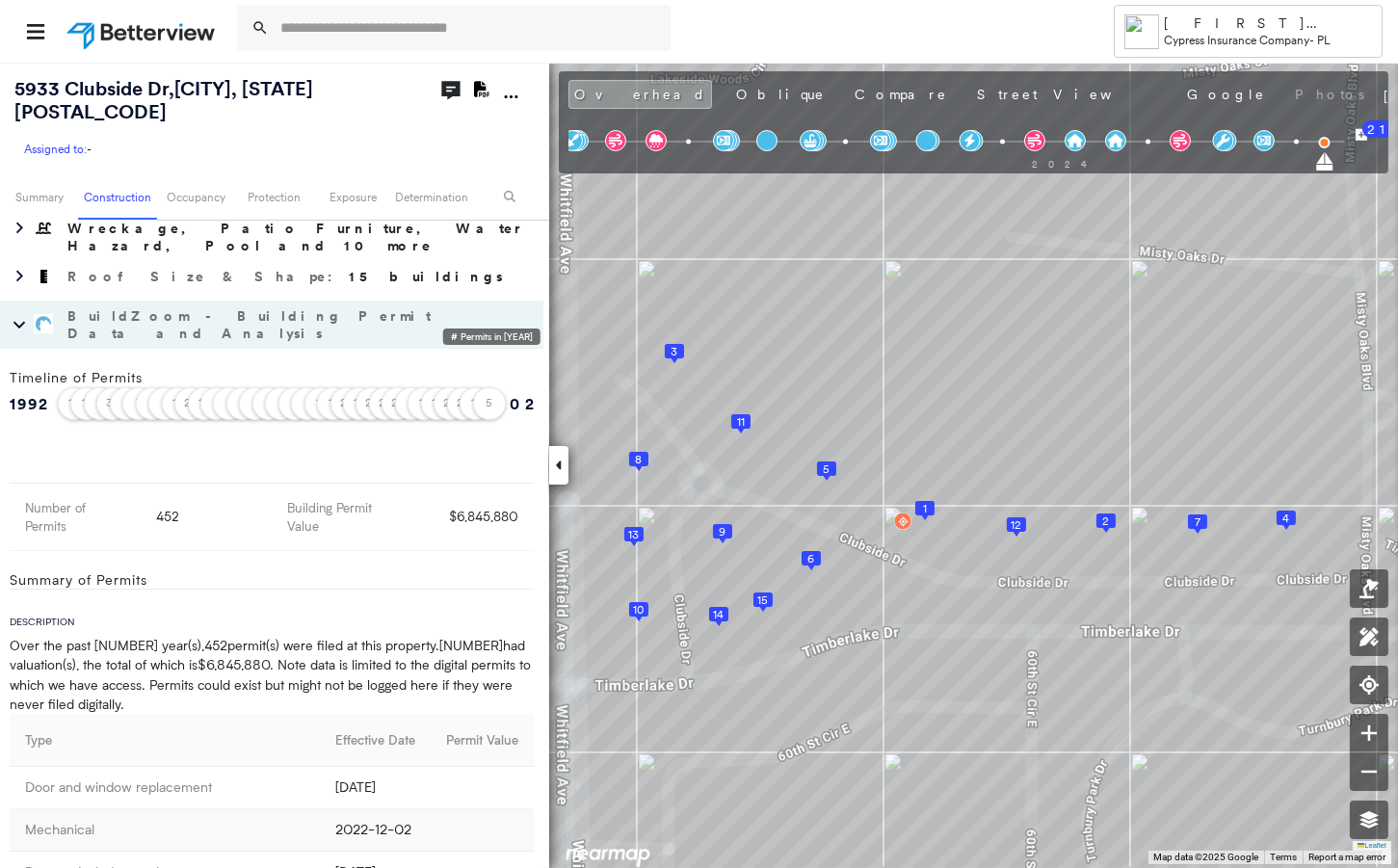 click on "5" at bounding box center (489, 398) 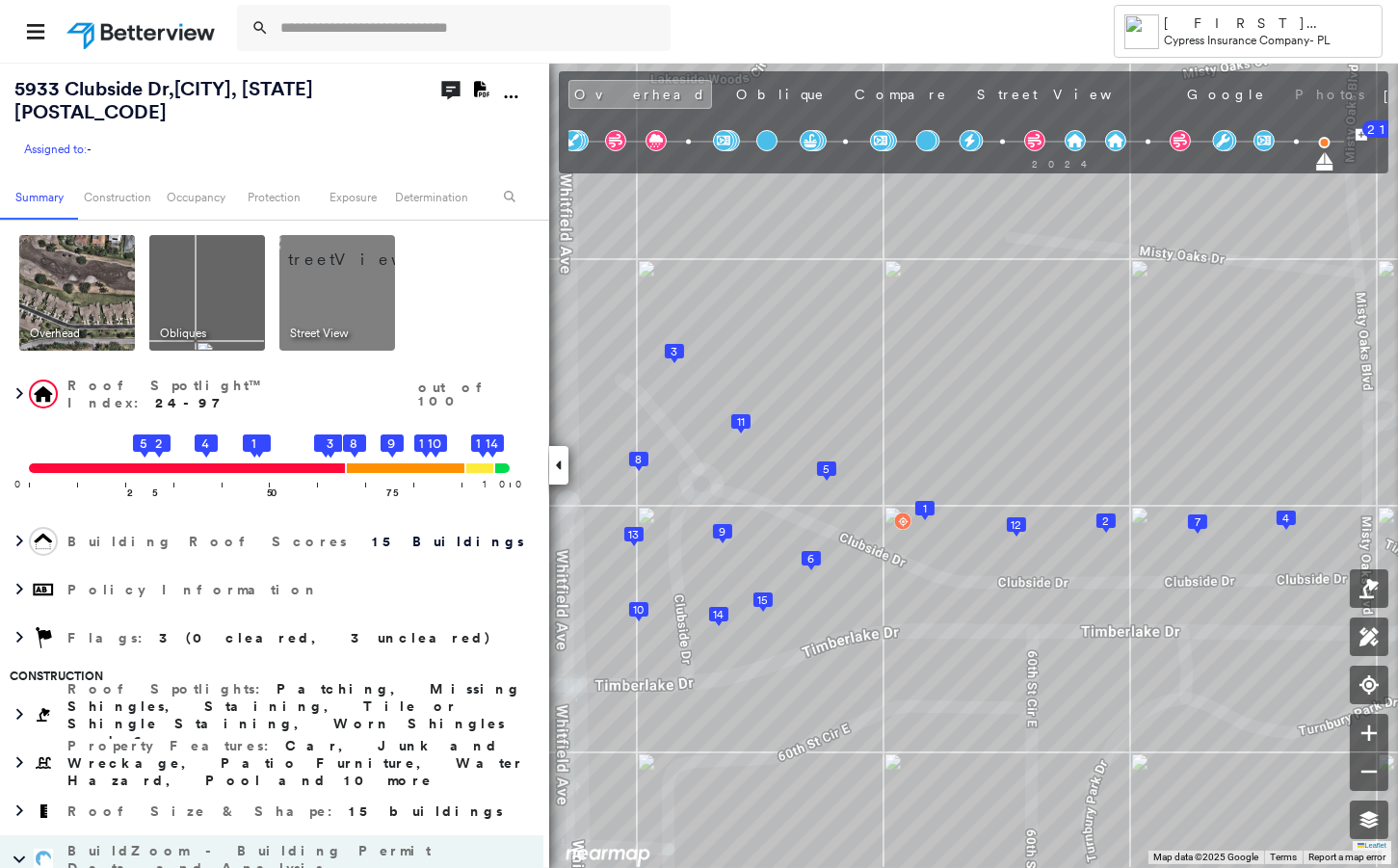 scroll, scrollTop: 1888, scrollLeft: 0, axis: vertical 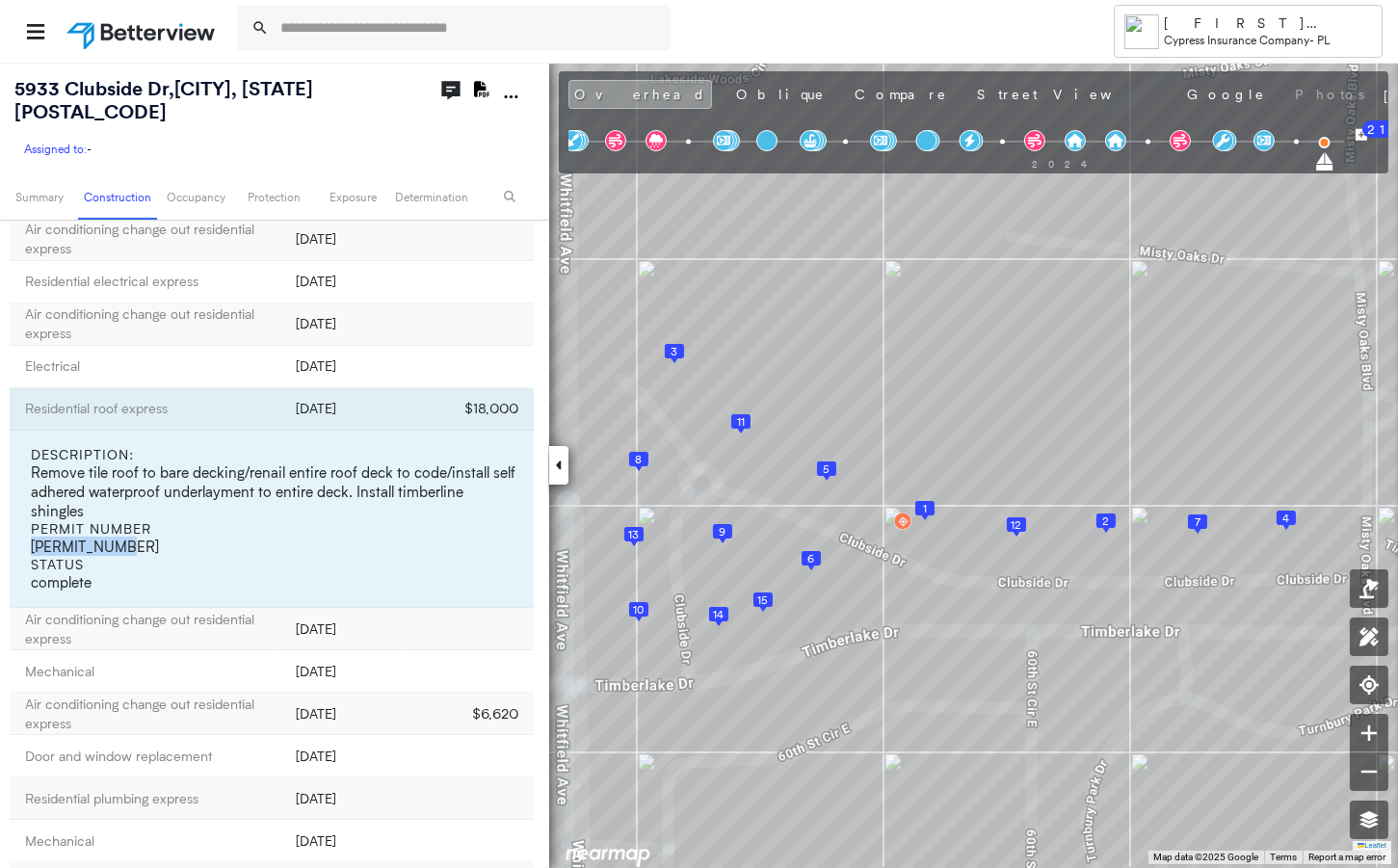 drag, startPoint x: 151, startPoint y: 494, endPoint x: 30, endPoint y: 498, distance: 121.0661 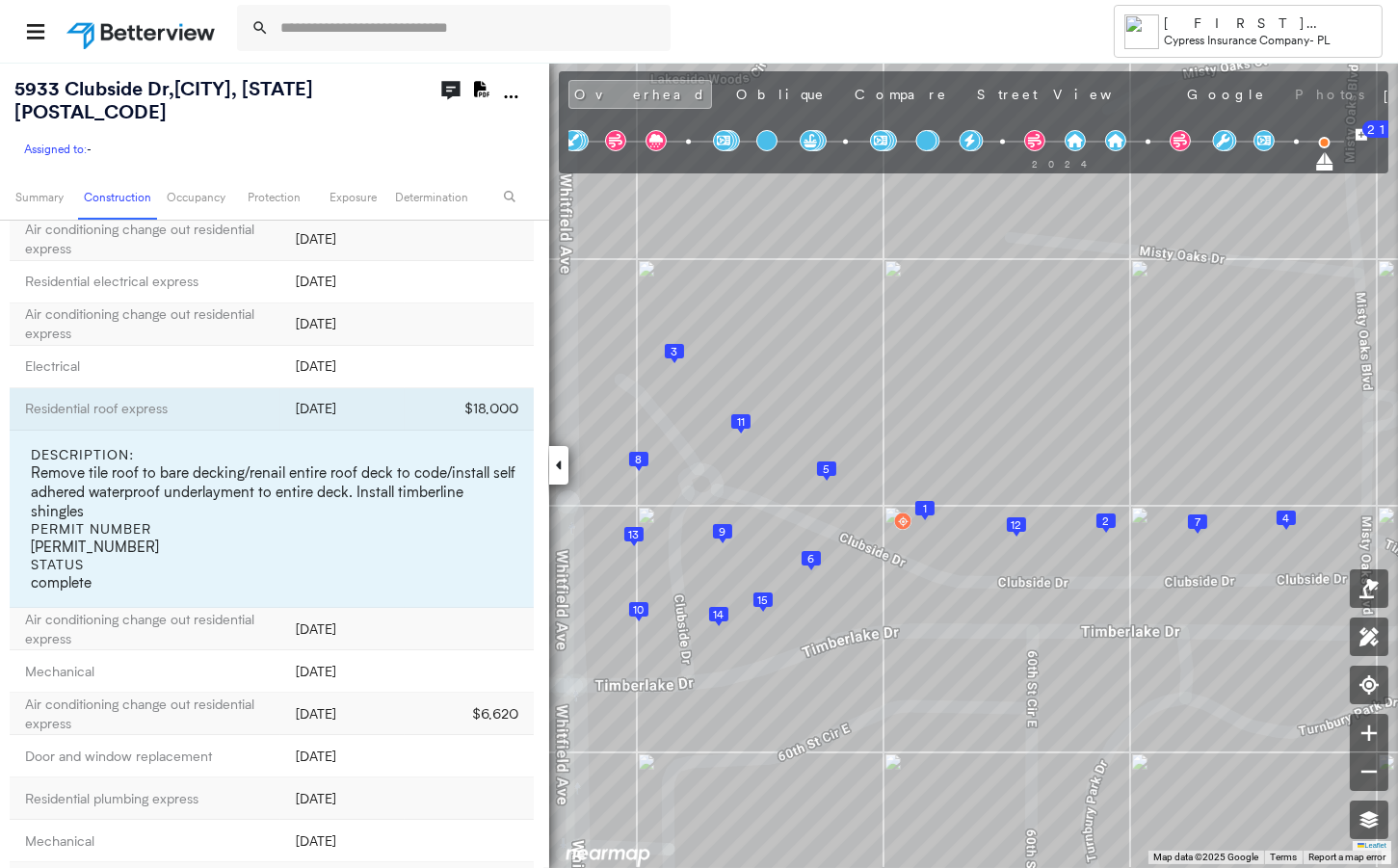 drag, startPoint x: 44, startPoint y: 504, endPoint x: 208, endPoint y: 486, distance: 164.98485 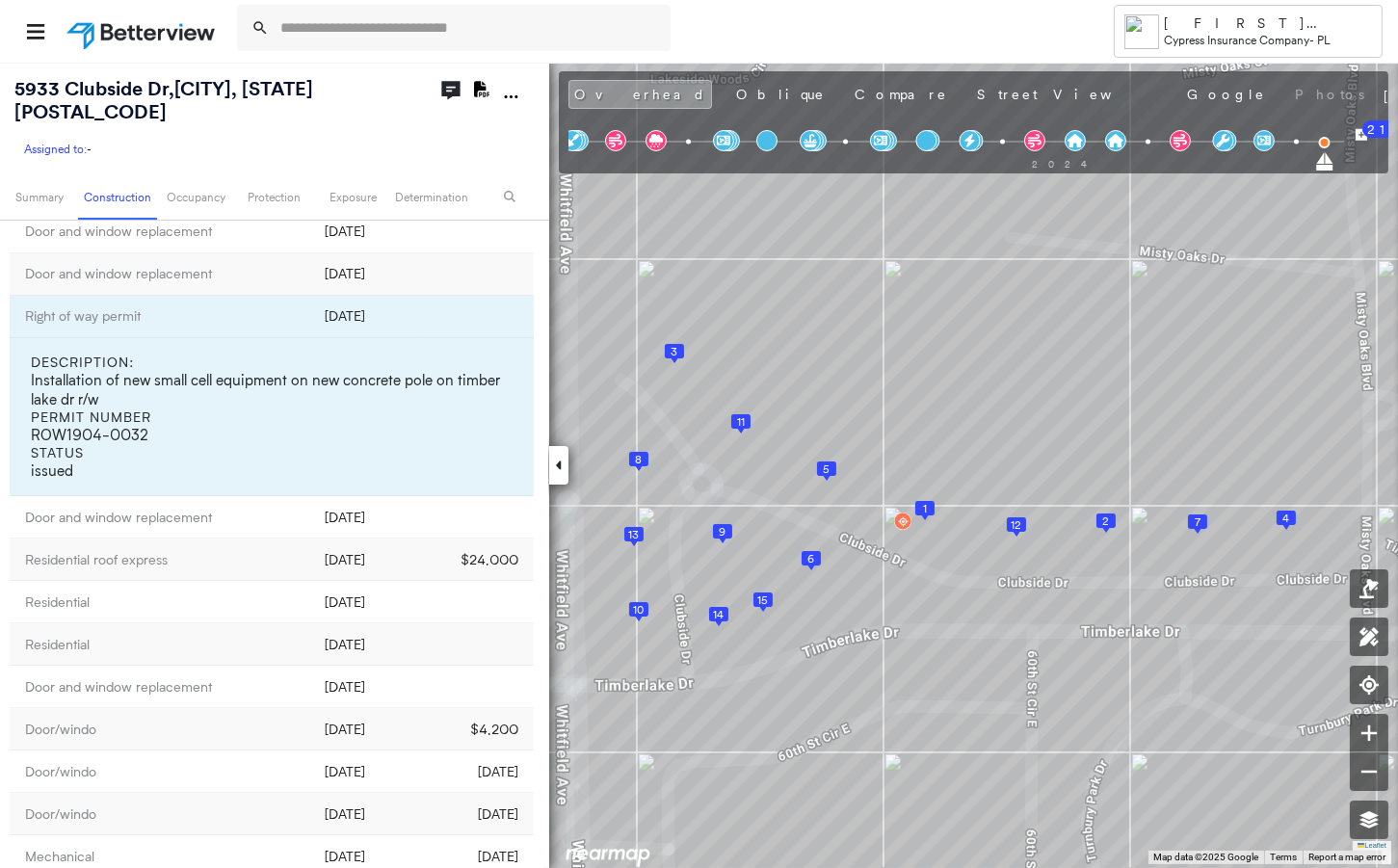 scroll, scrollTop: 2585, scrollLeft: 0, axis: vertical 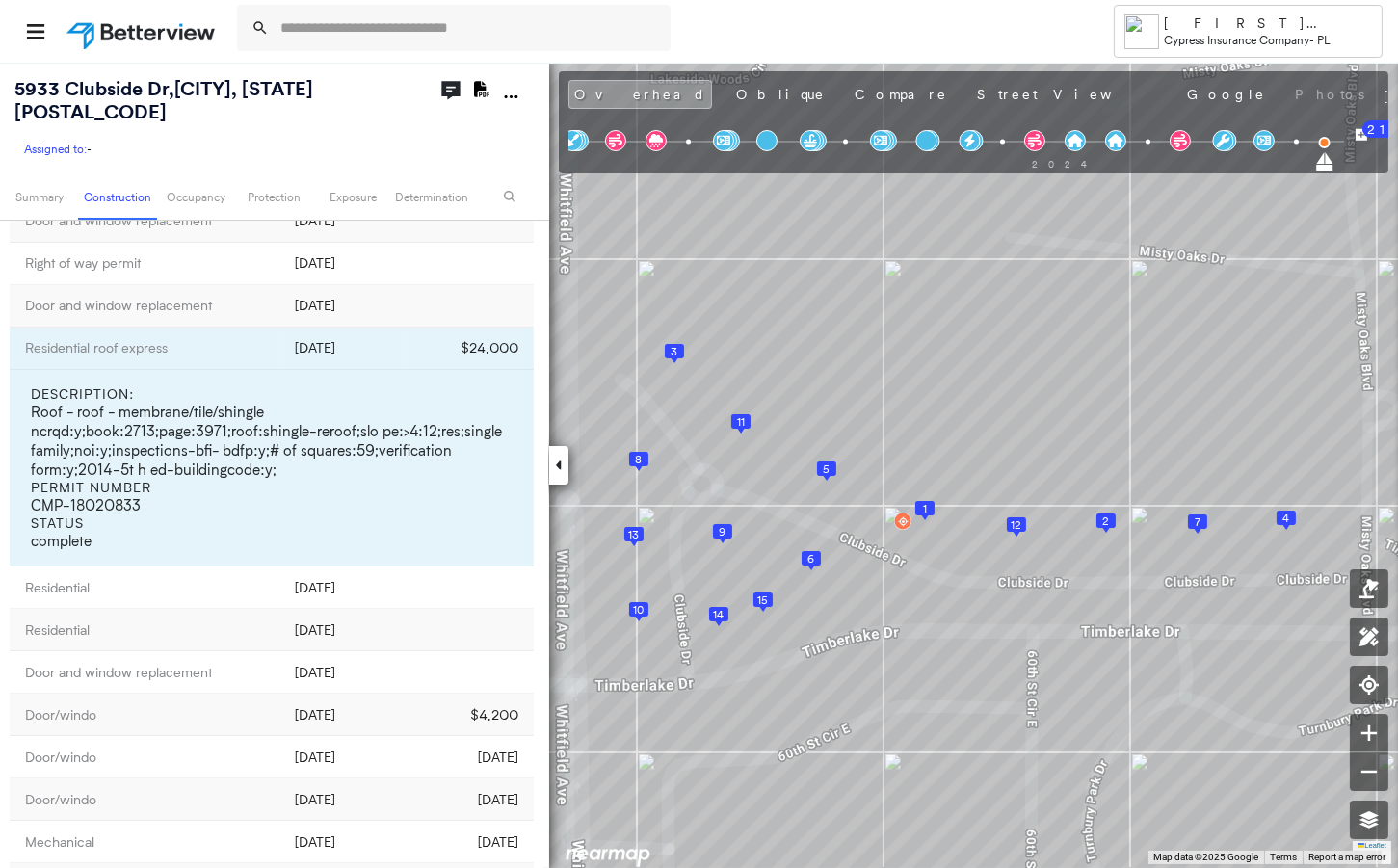 click on "Permit Number CMP-18020833" at bounding box center (275, 496) 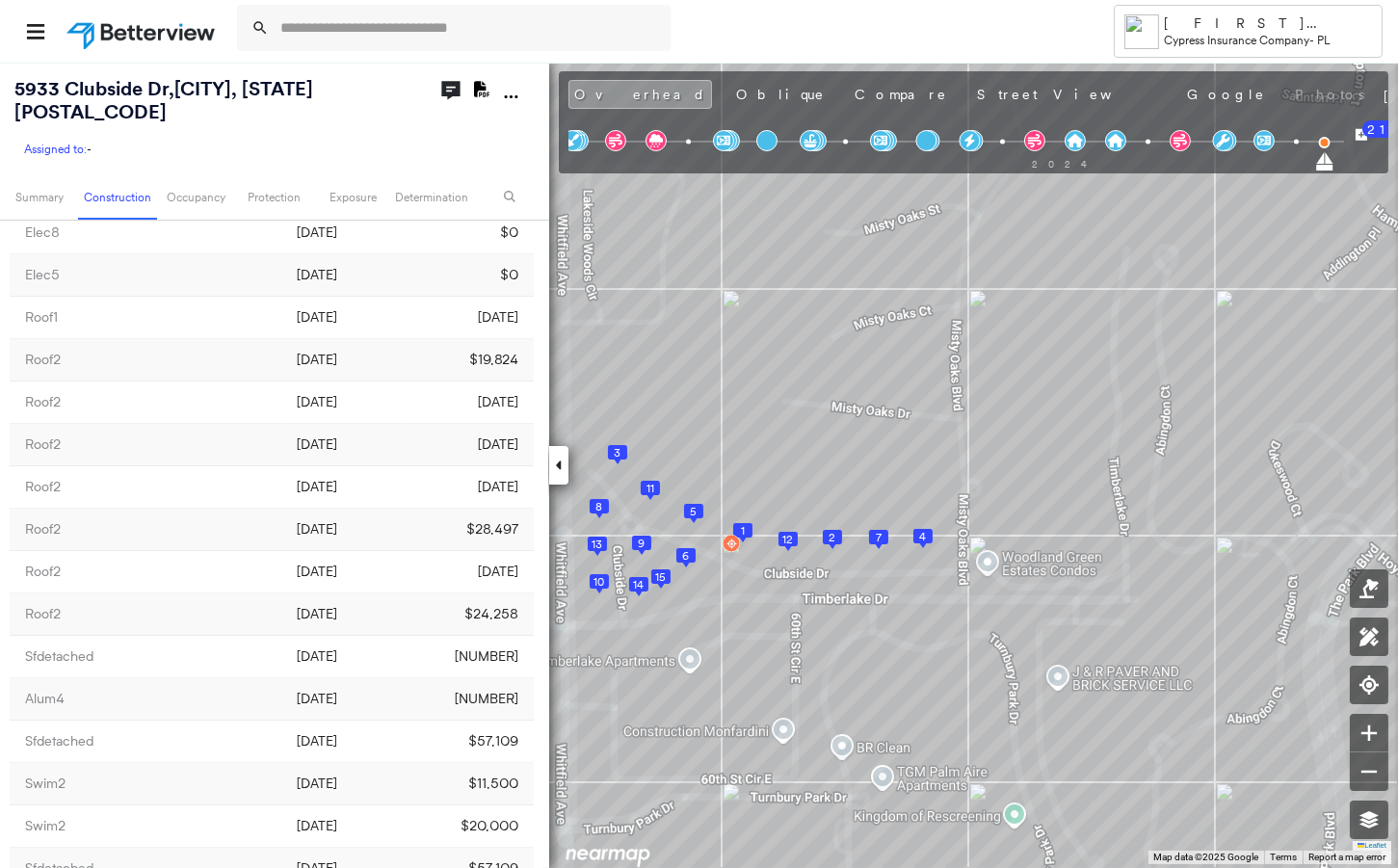 scroll, scrollTop: 9863, scrollLeft: 0, axis: vertical 